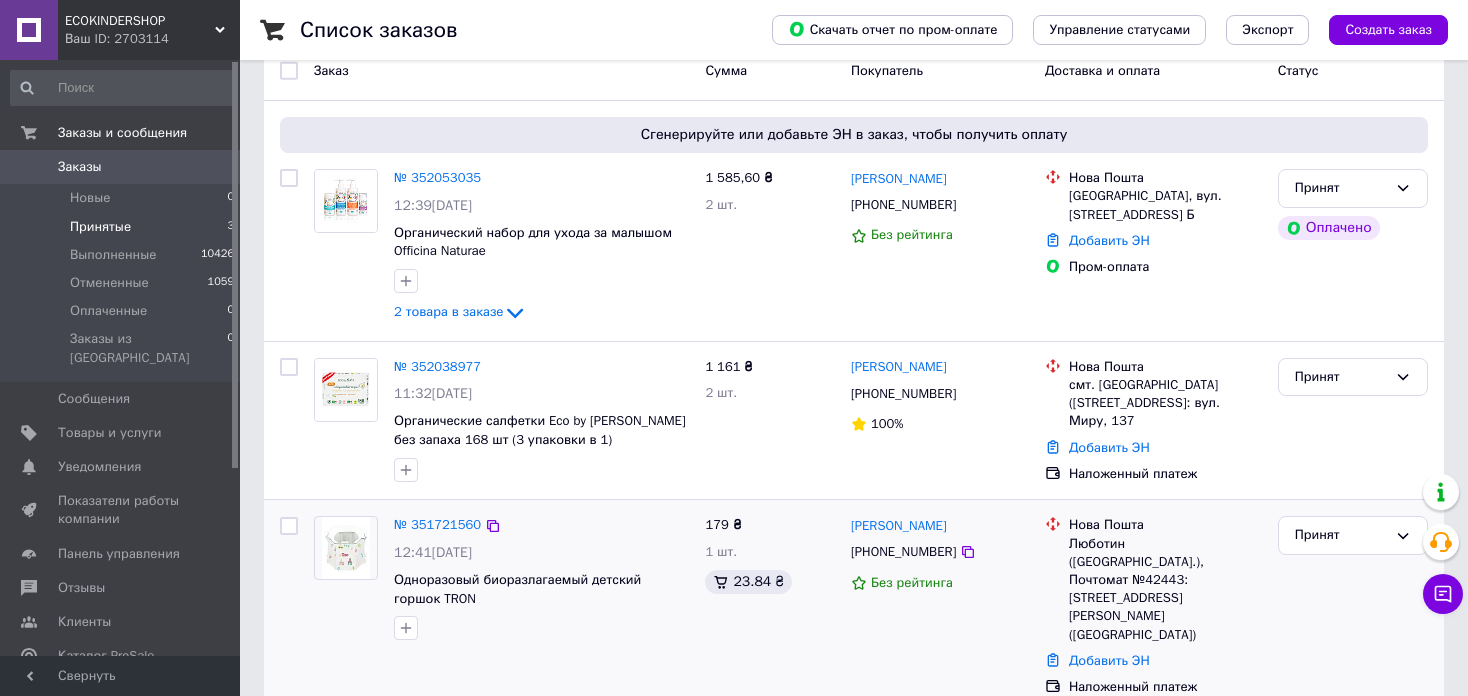 scroll, scrollTop: 0, scrollLeft: 0, axis: both 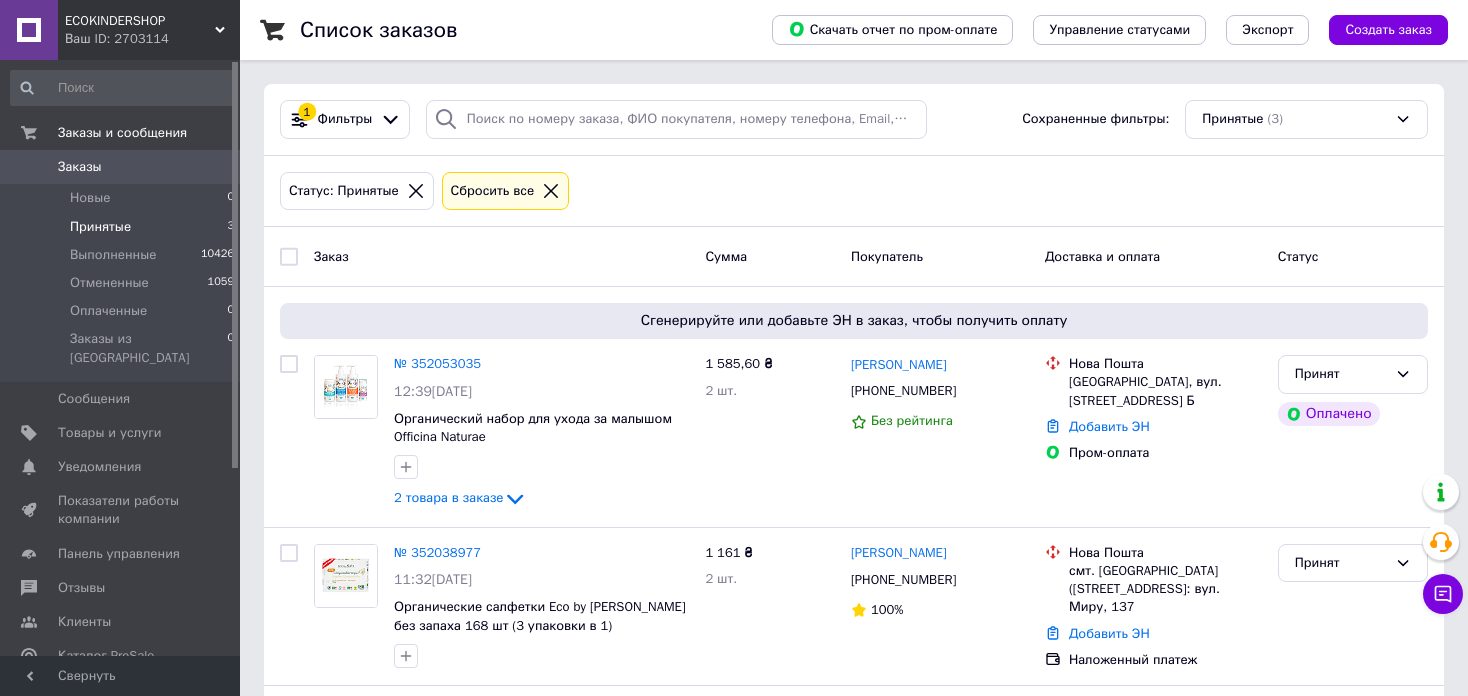 click on "Принятые" at bounding box center [100, 227] 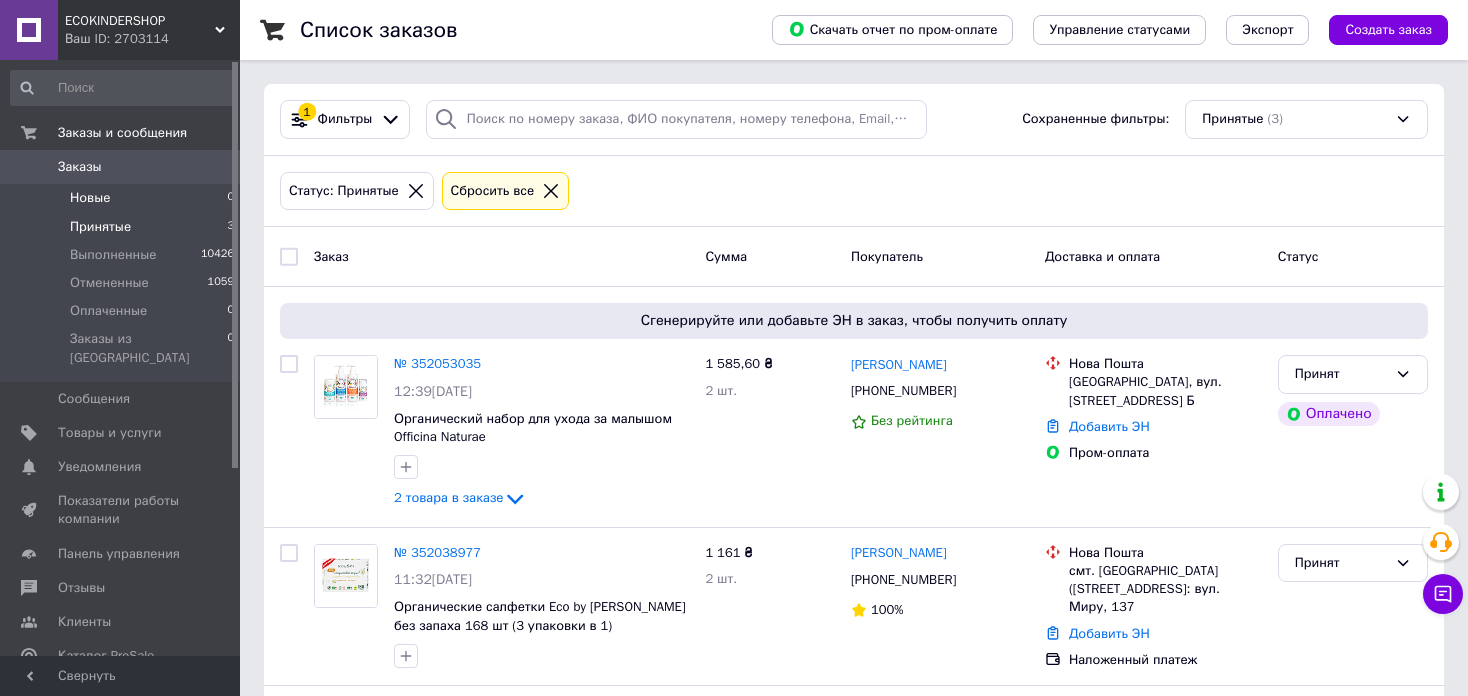 click on "Новые" at bounding box center [90, 198] 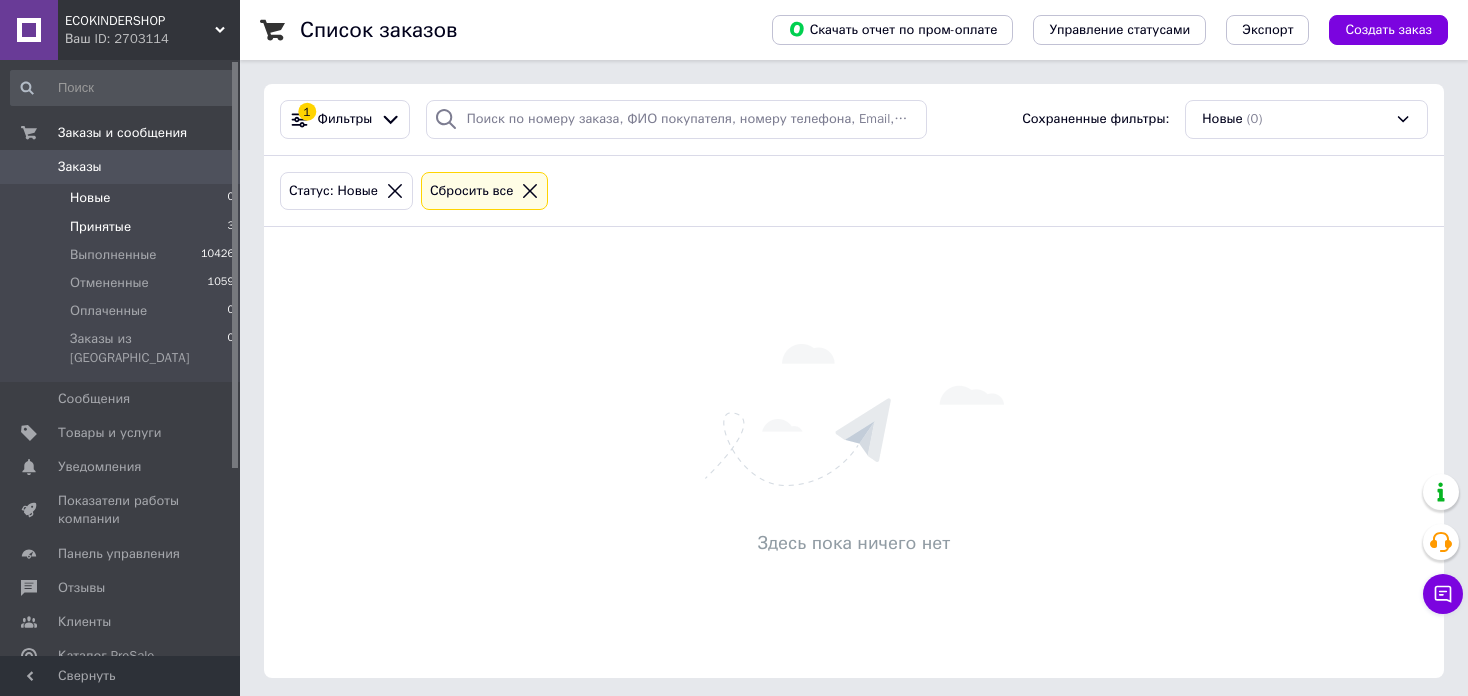 click on "Принятые" at bounding box center [100, 227] 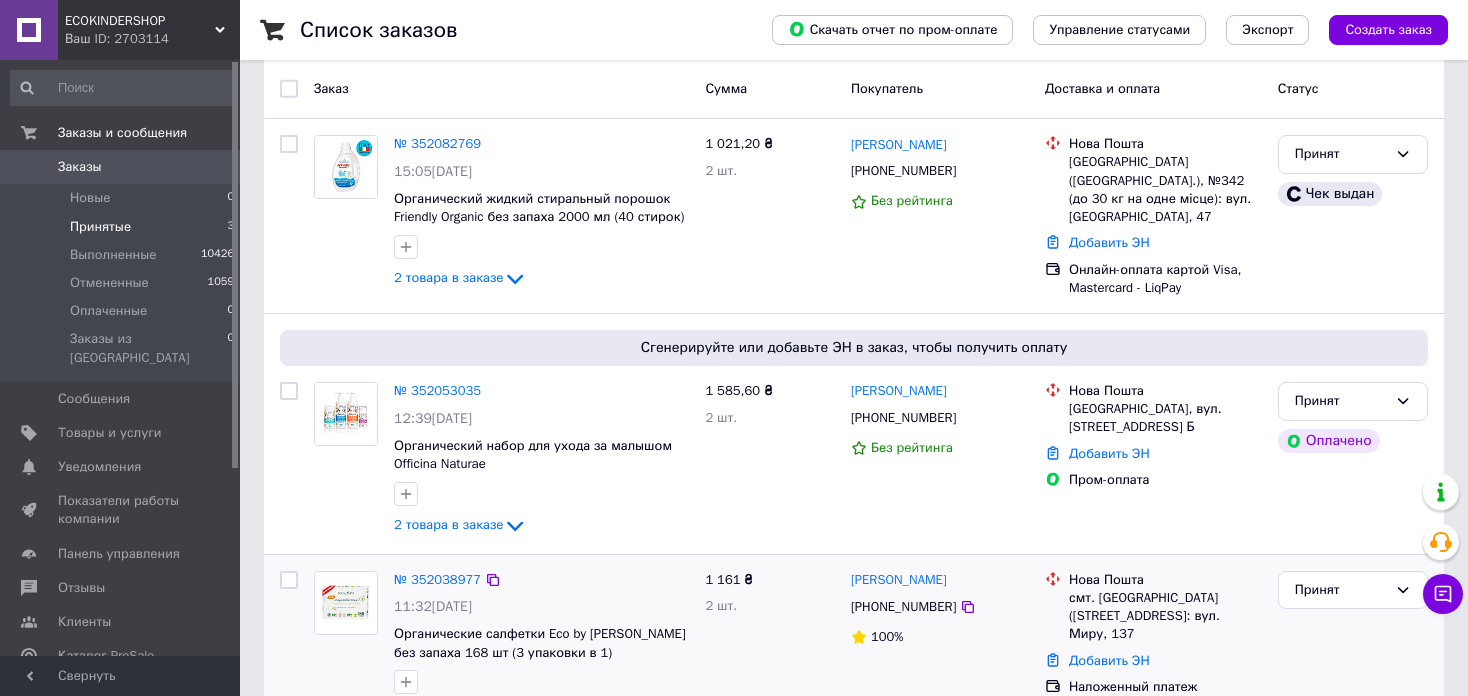 scroll, scrollTop: 200, scrollLeft: 0, axis: vertical 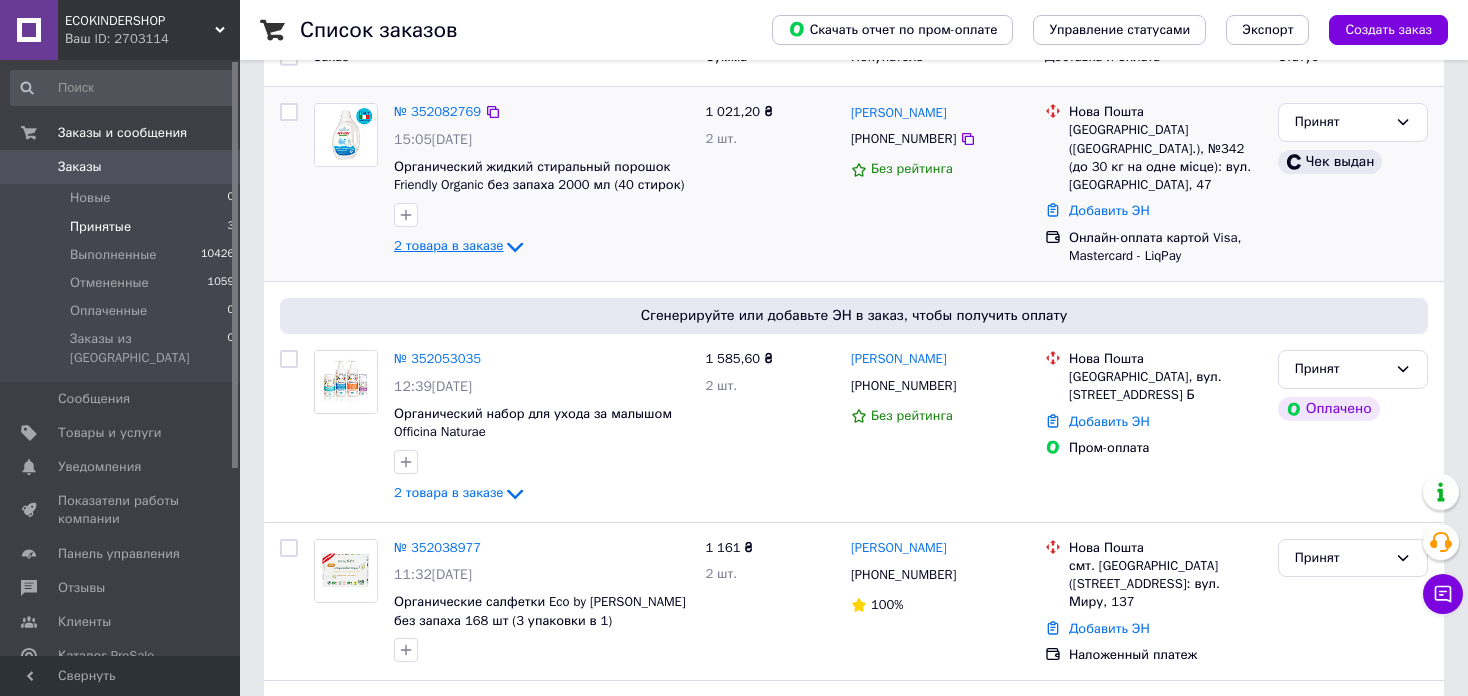 click 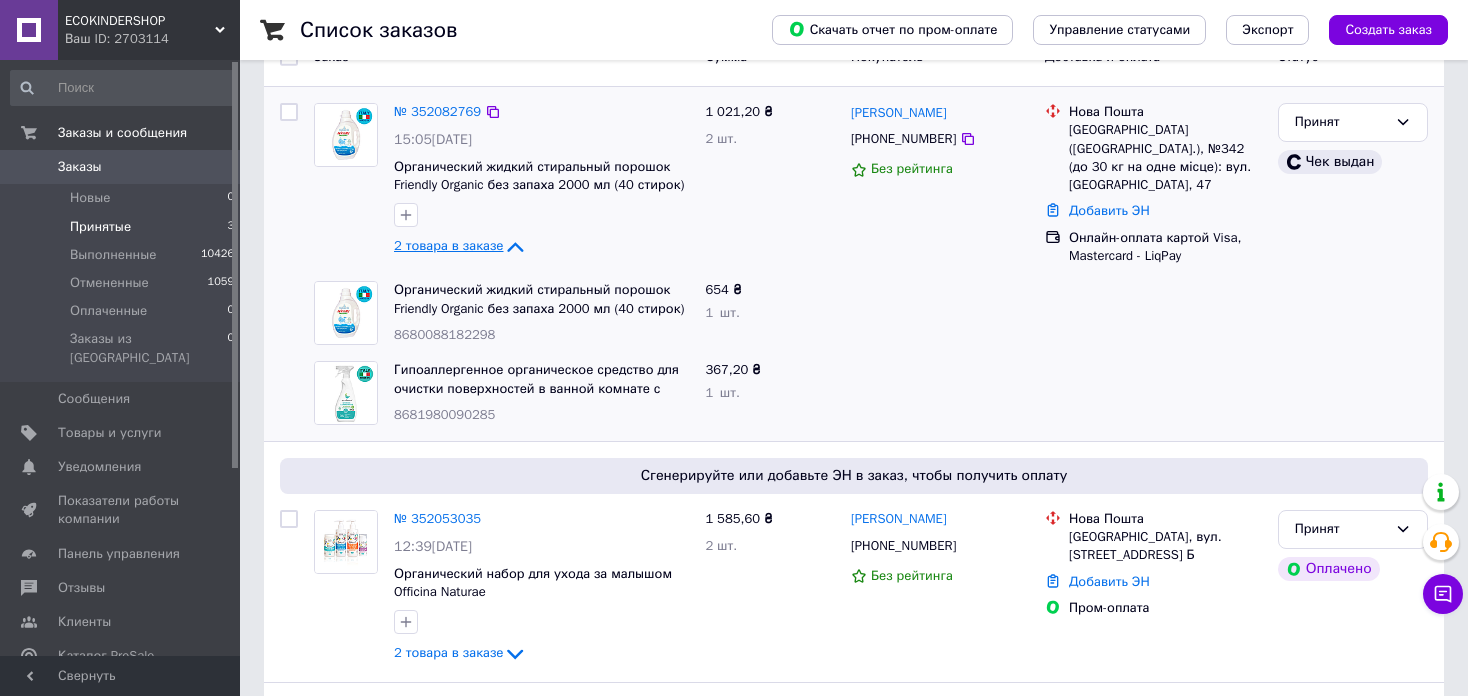 click 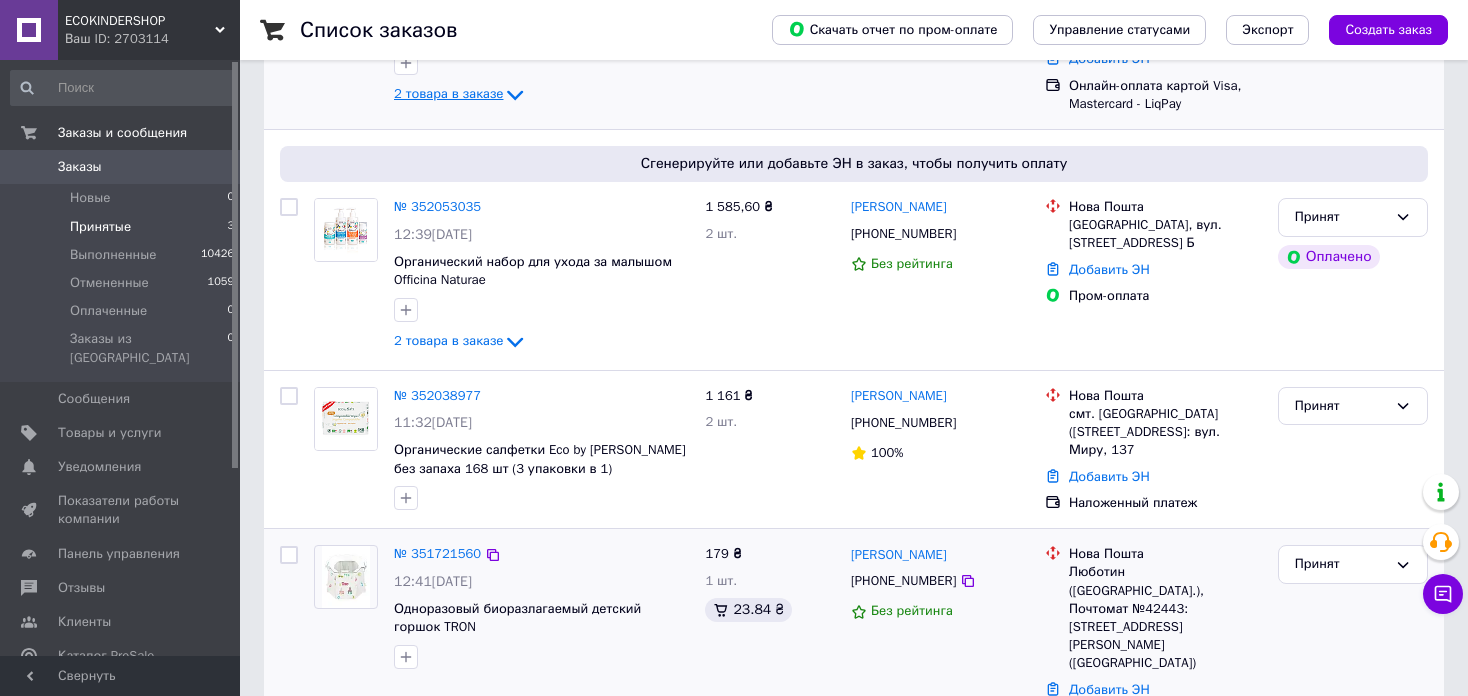 scroll, scrollTop: 375, scrollLeft: 0, axis: vertical 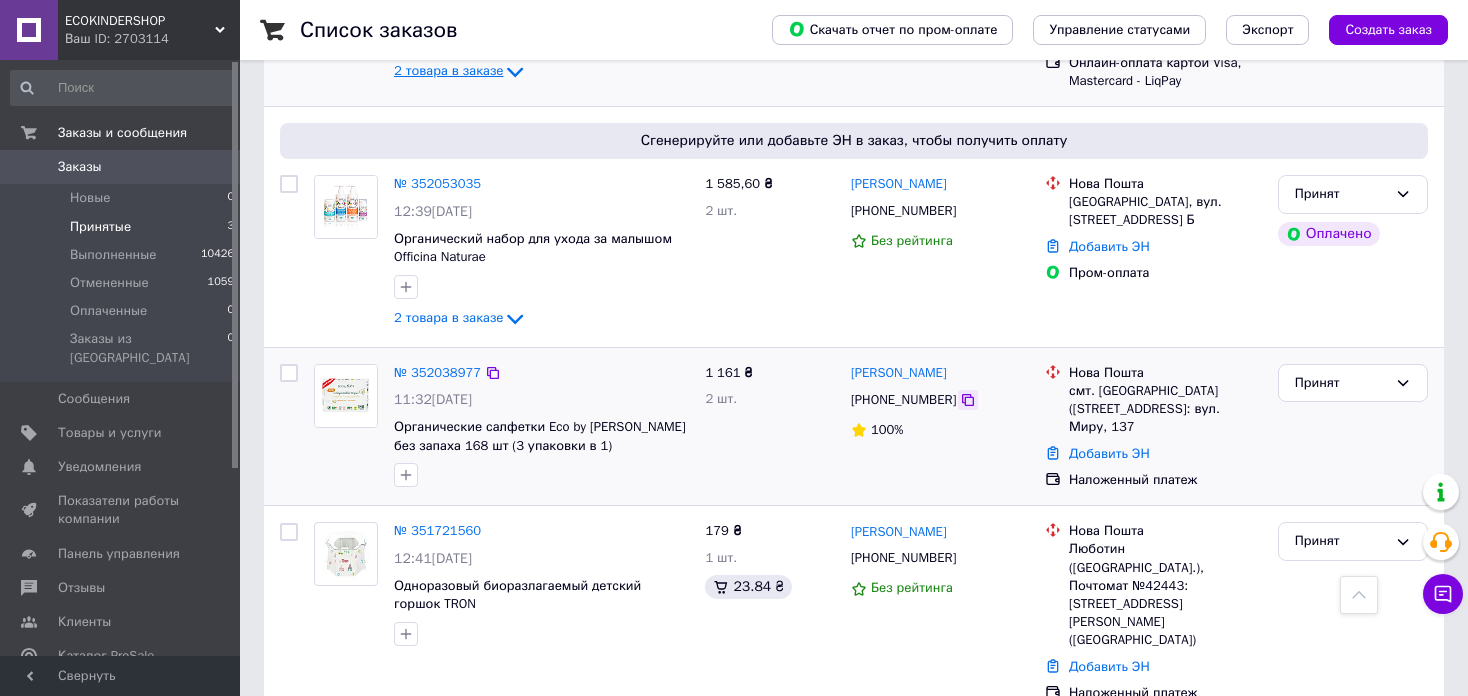 click 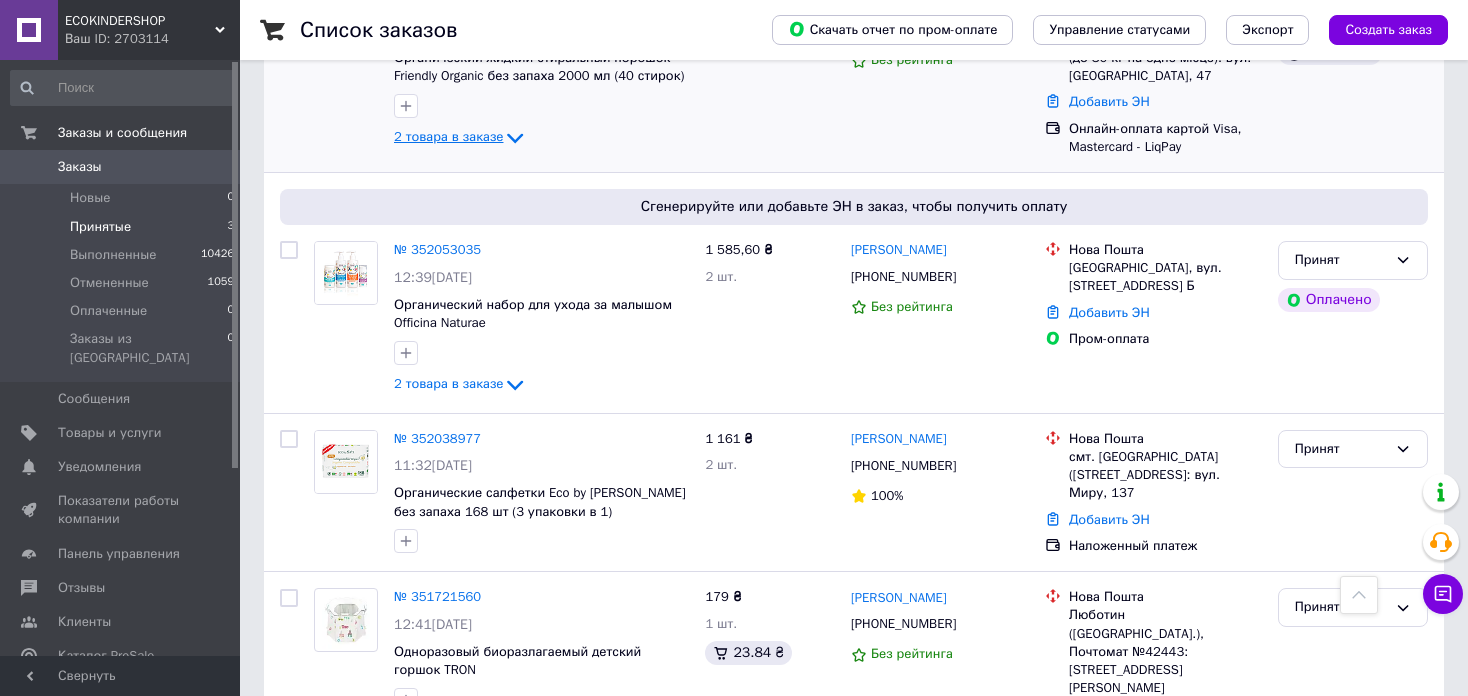 scroll, scrollTop: 275, scrollLeft: 0, axis: vertical 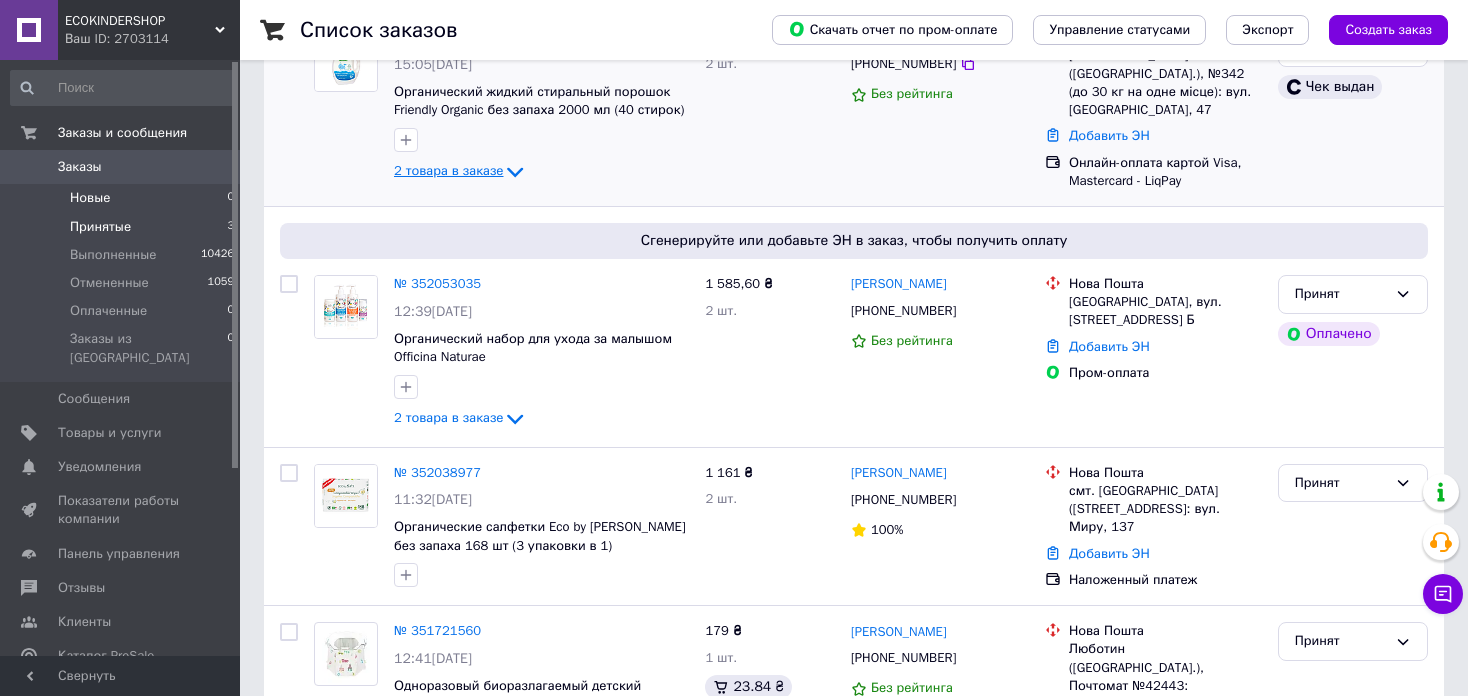 click on "Новые" at bounding box center (90, 198) 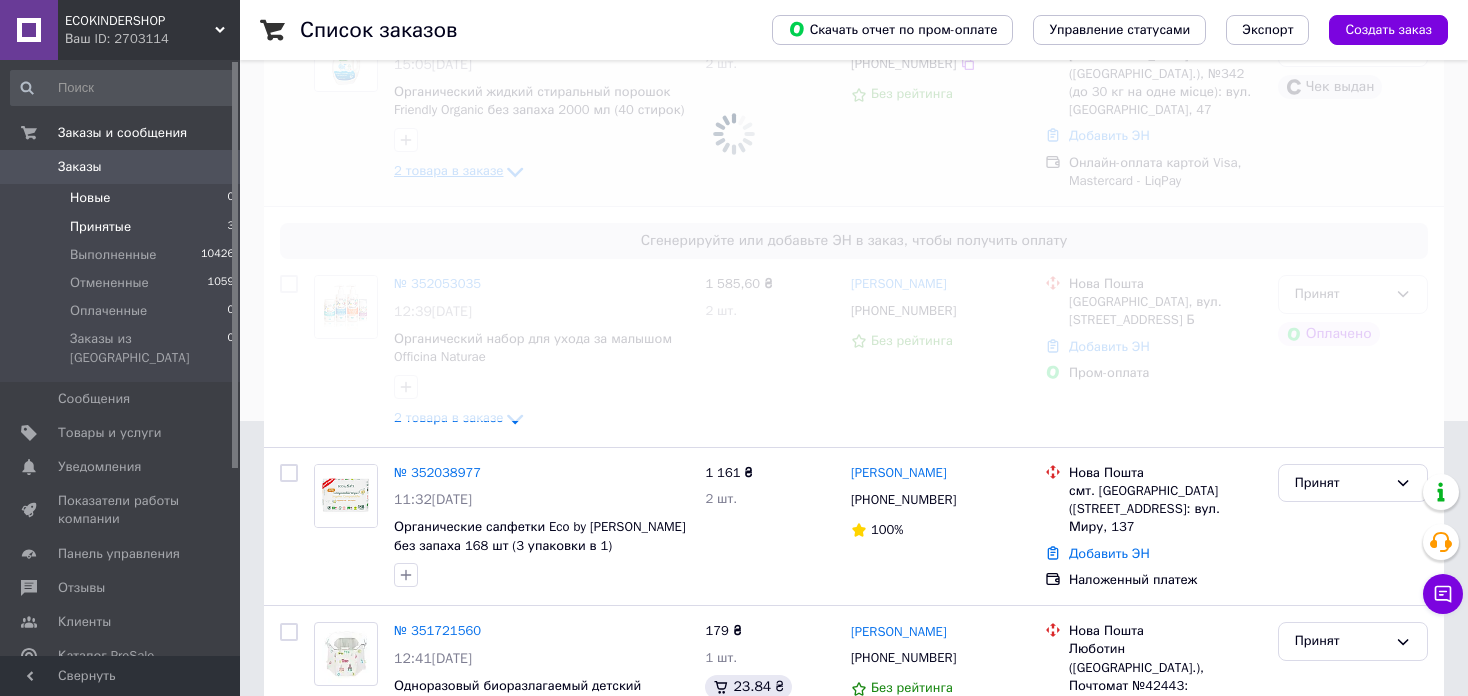 click on "Принятые" at bounding box center [100, 227] 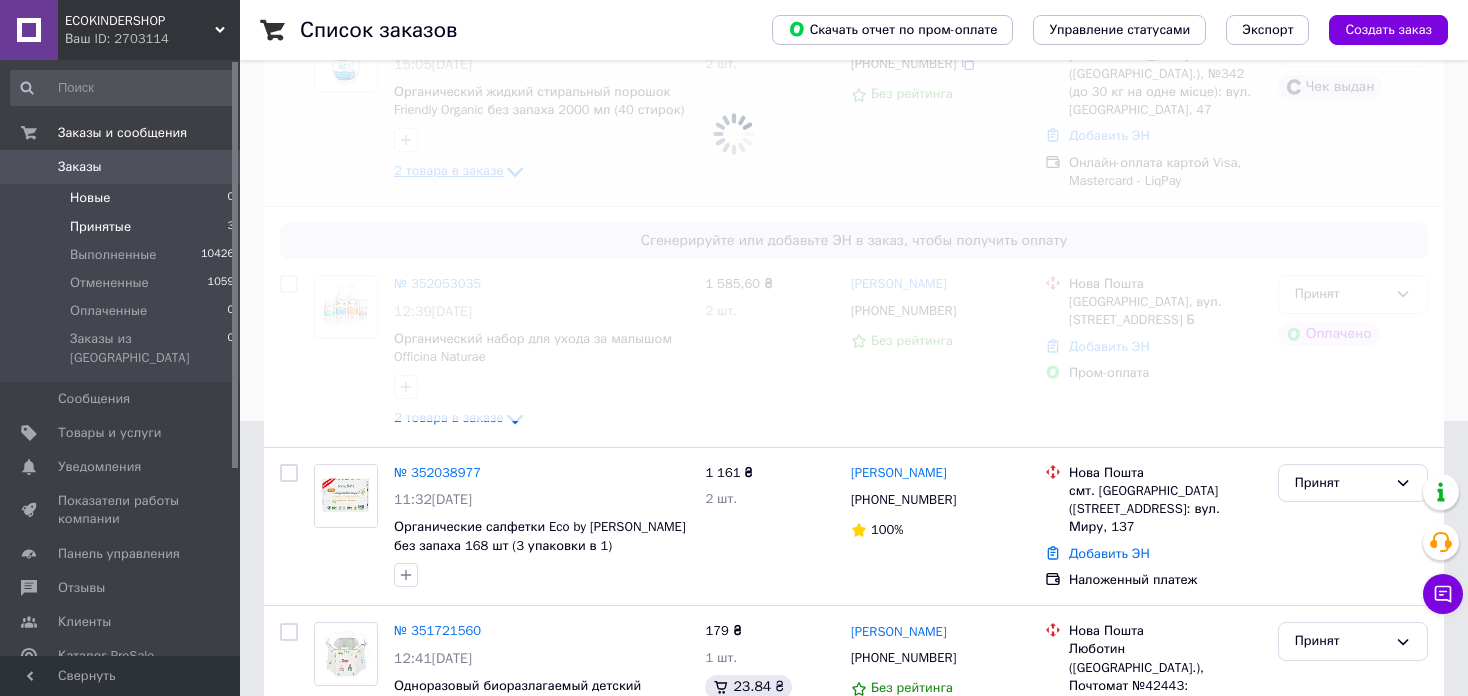 scroll, scrollTop: 0, scrollLeft: 0, axis: both 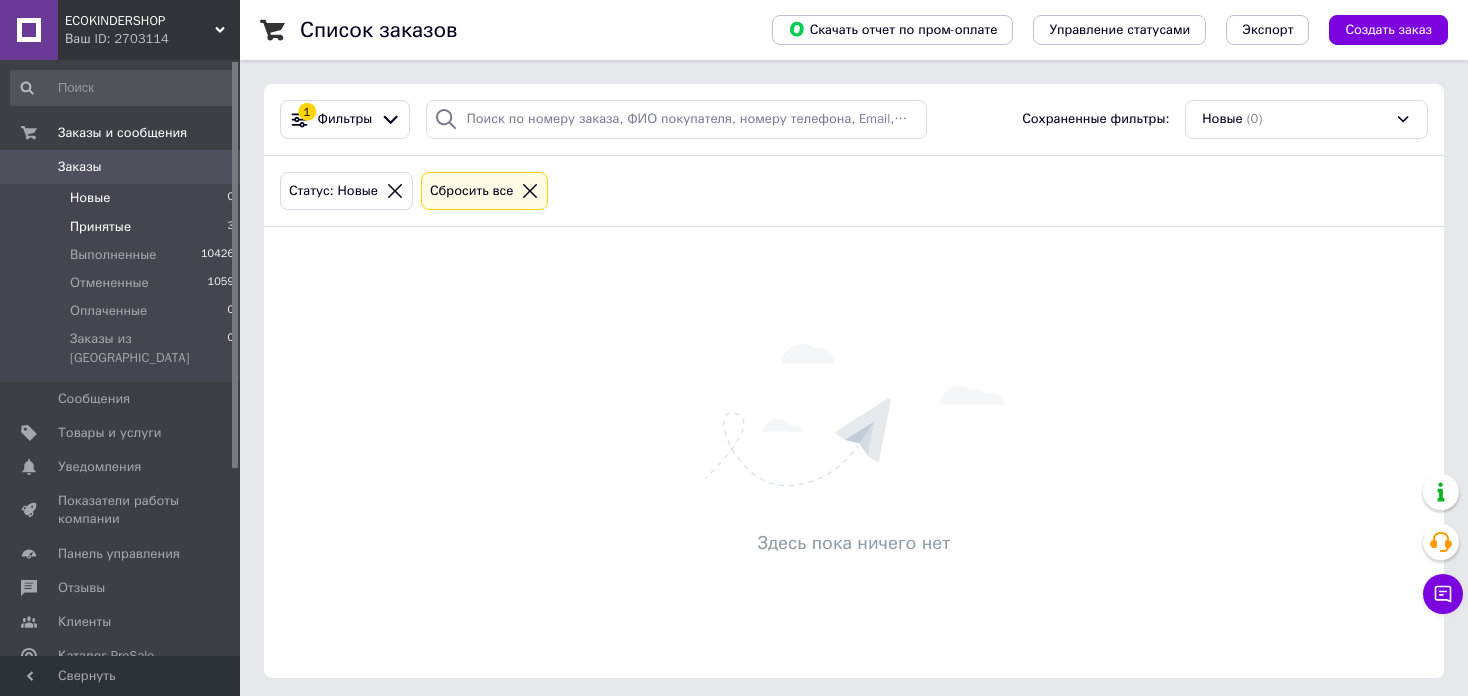 click on "Принятые 3" at bounding box center [123, 227] 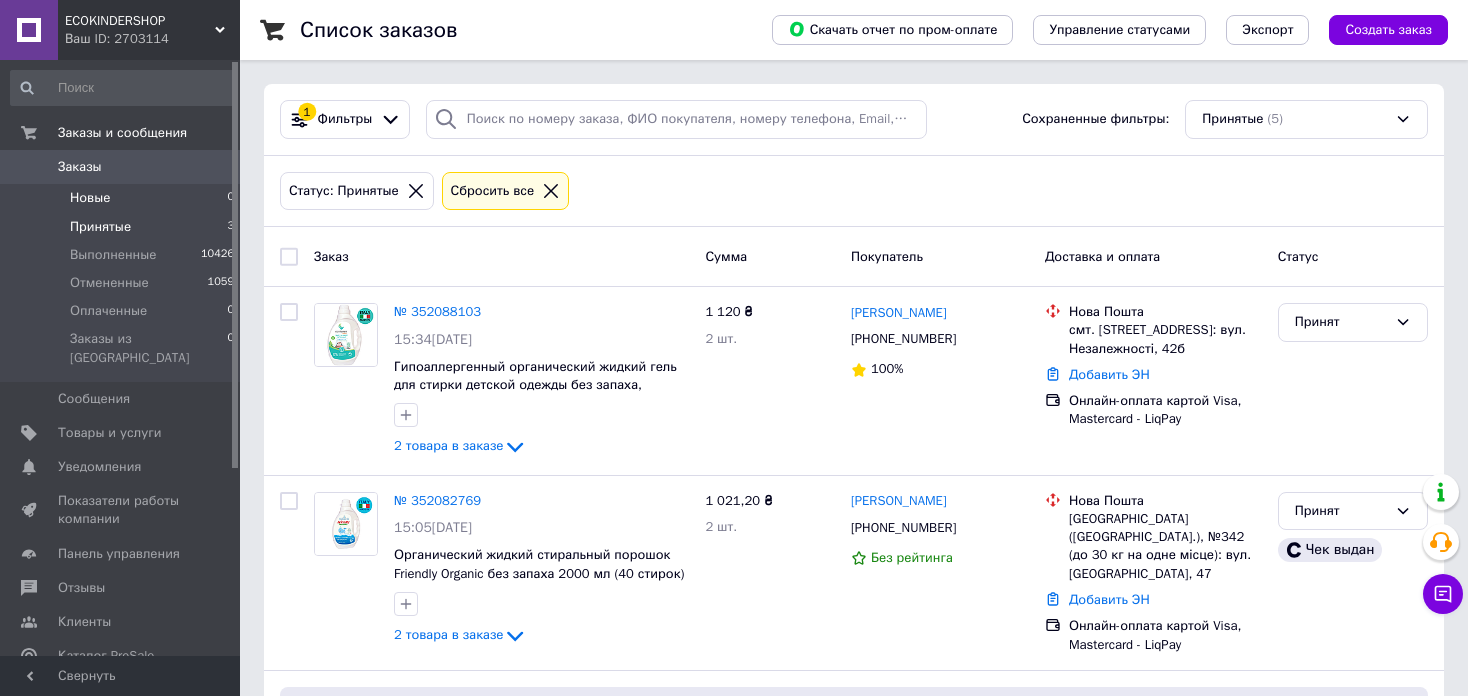 click on "Новые" at bounding box center (90, 198) 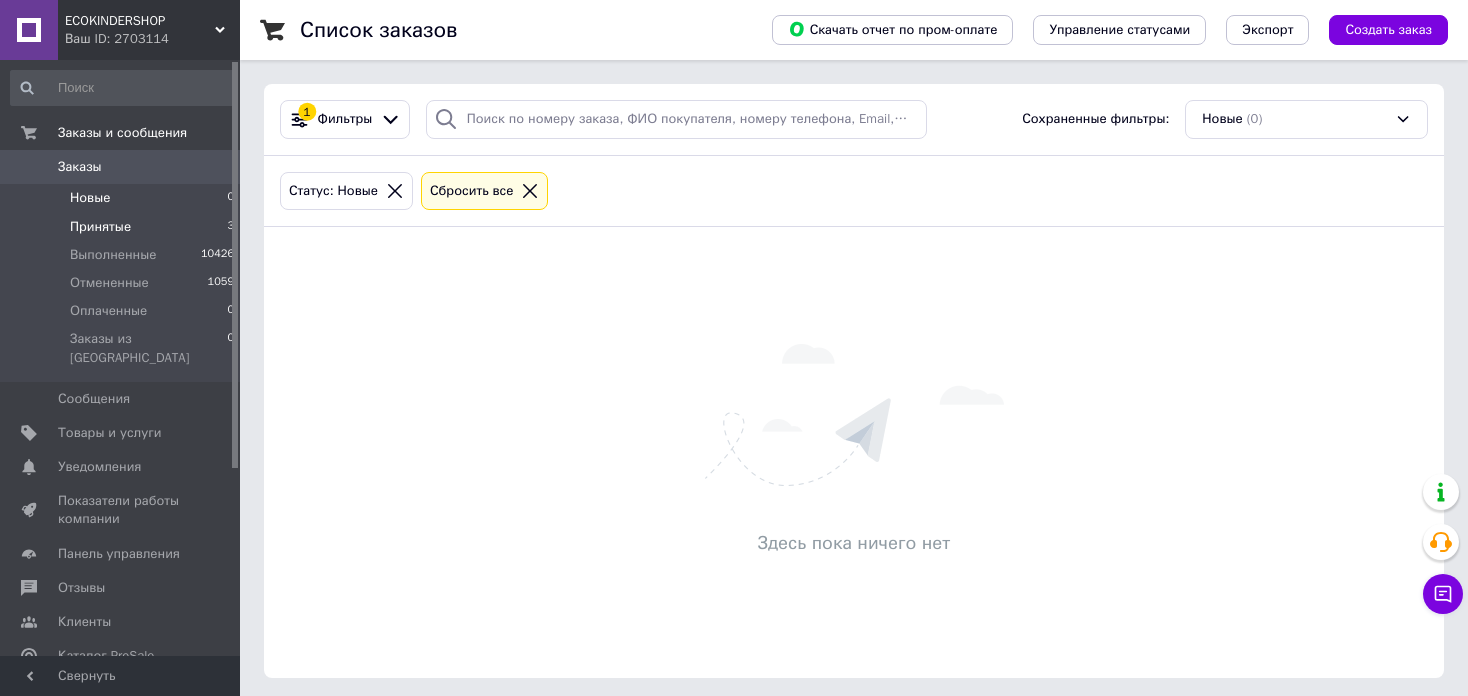 click on "Принятые" at bounding box center [100, 227] 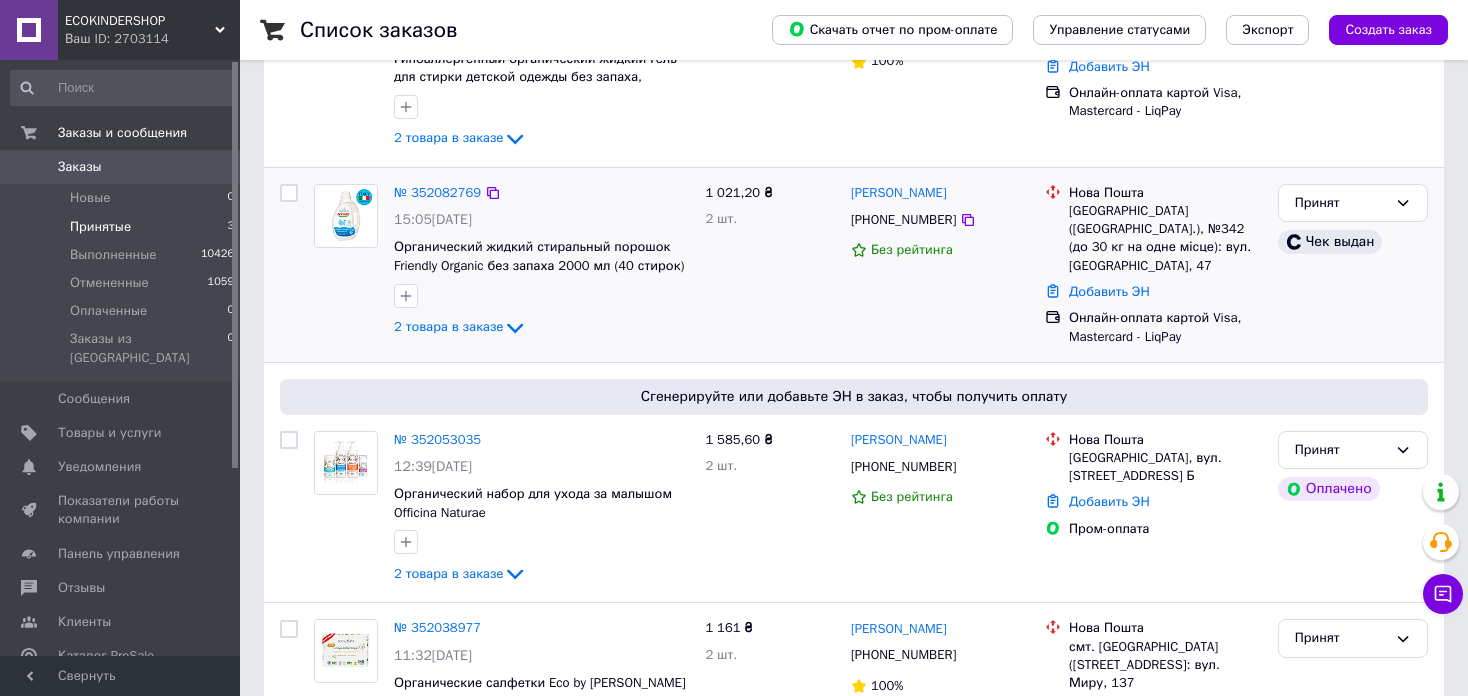 scroll, scrollTop: 400, scrollLeft: 0, axis: vertical 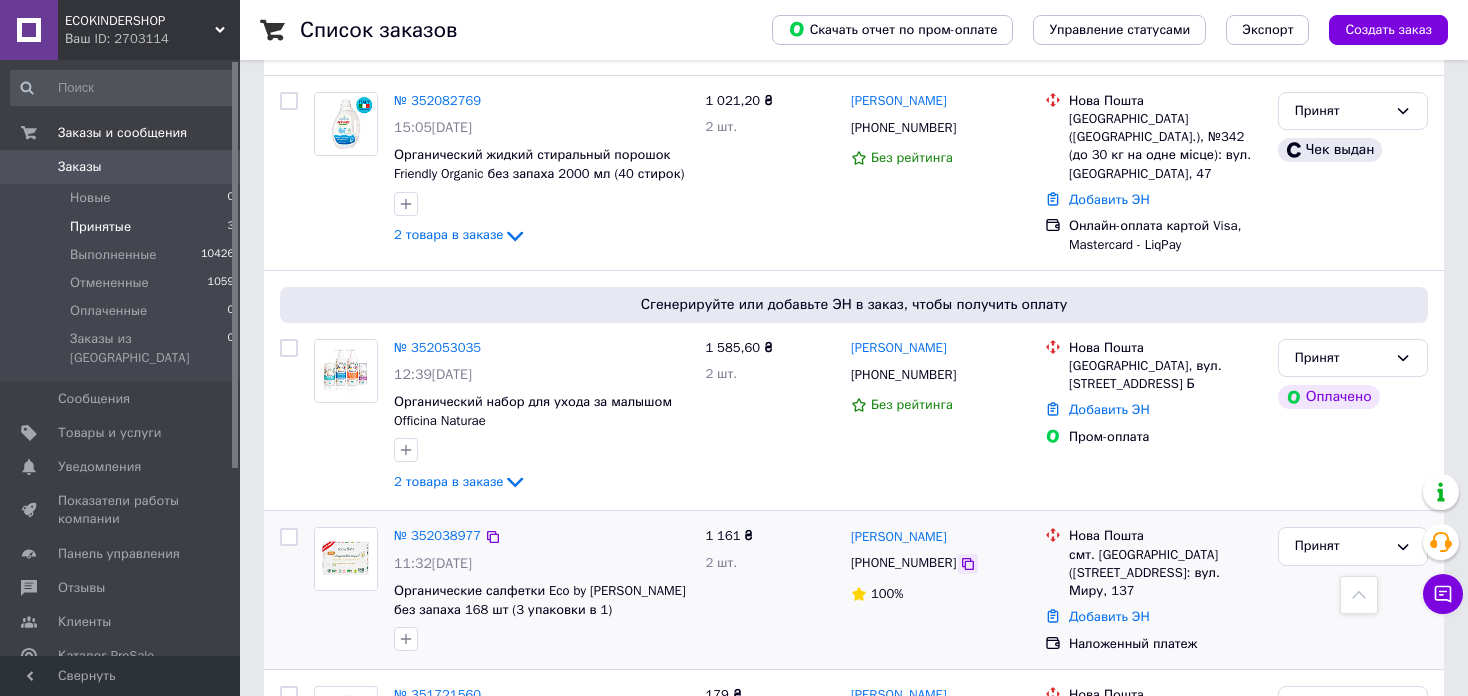 click 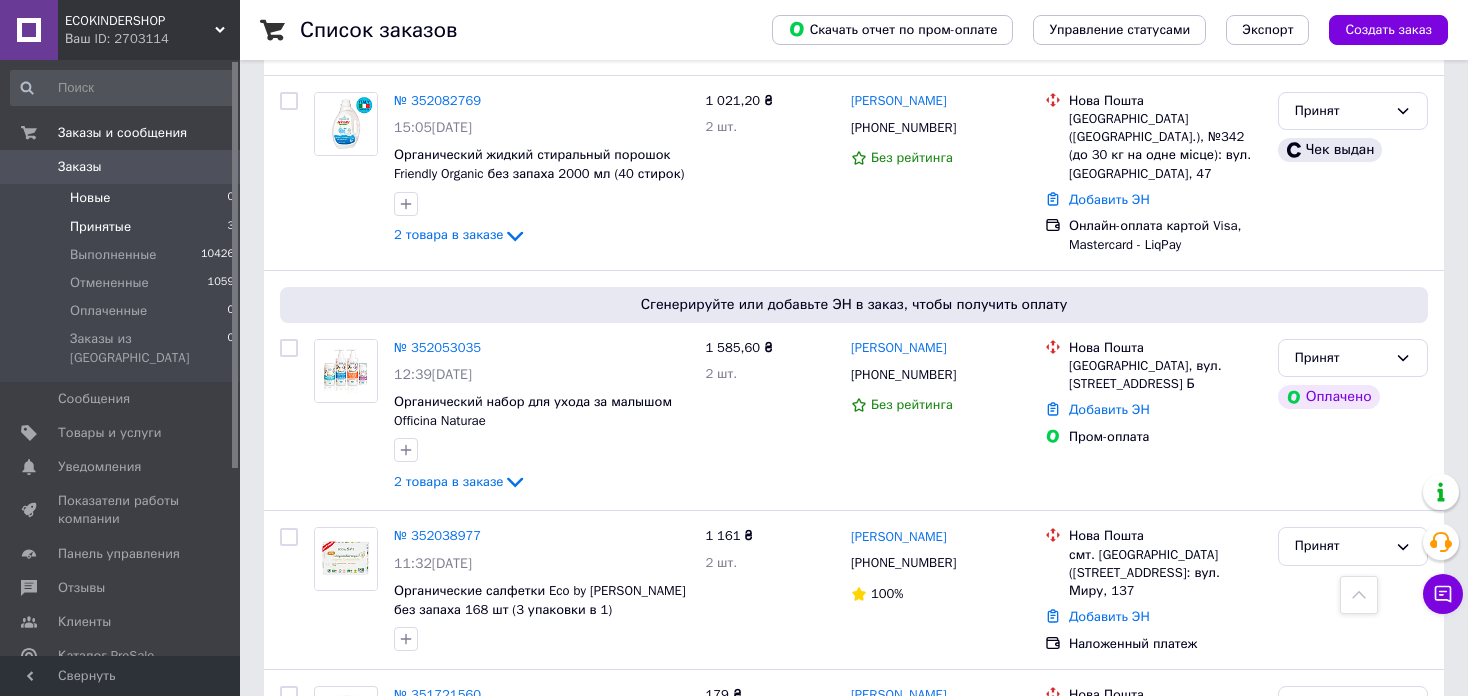 click on "Новые" at bounding box center [90, 198] 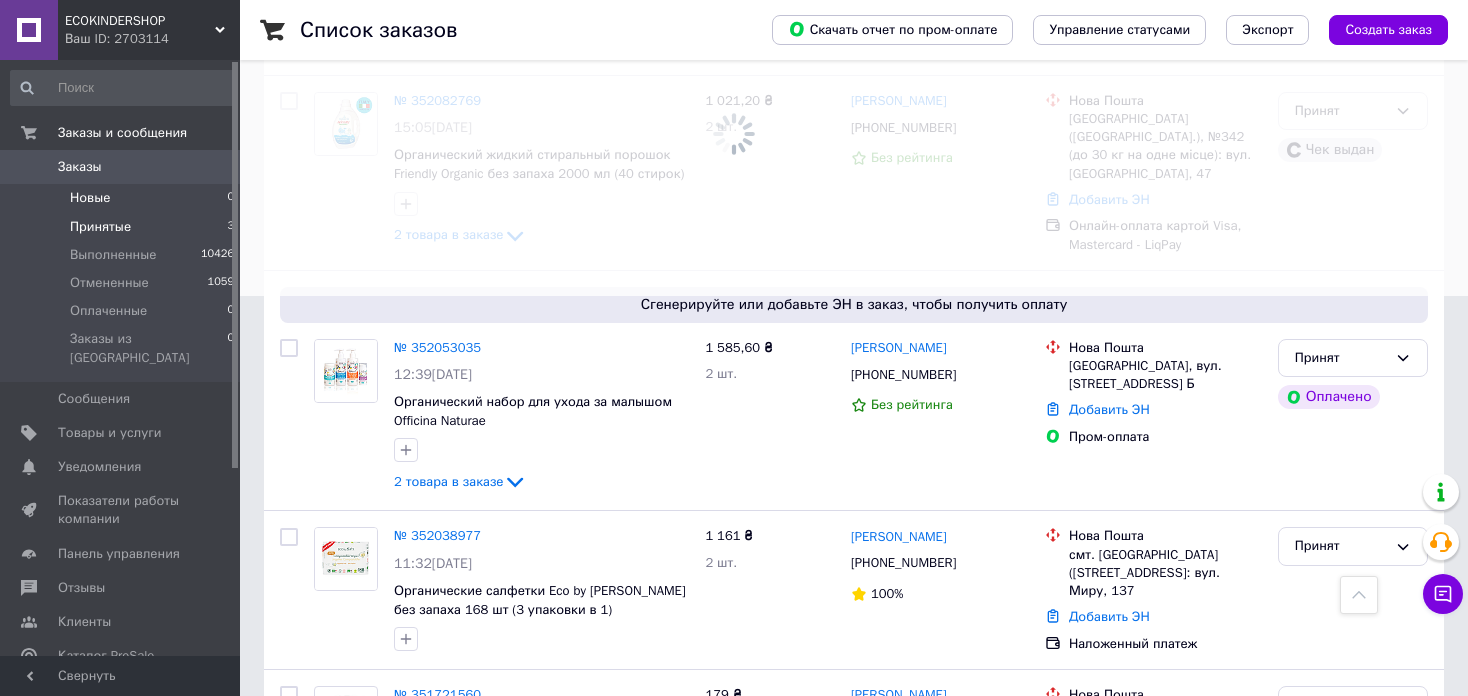 scroll, scrollTop: 0, scrollLeft: 0, axis: both 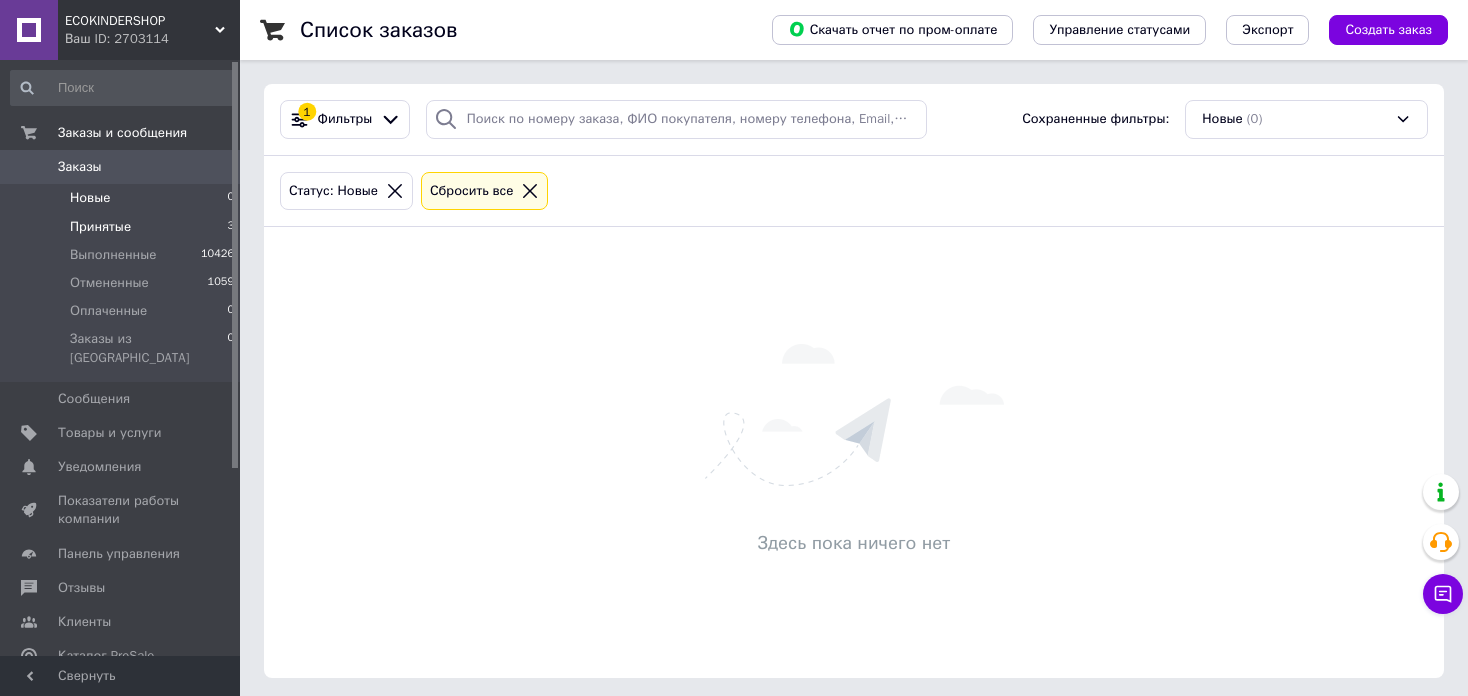 click on "Принятые" at bounding box center [100, 227] 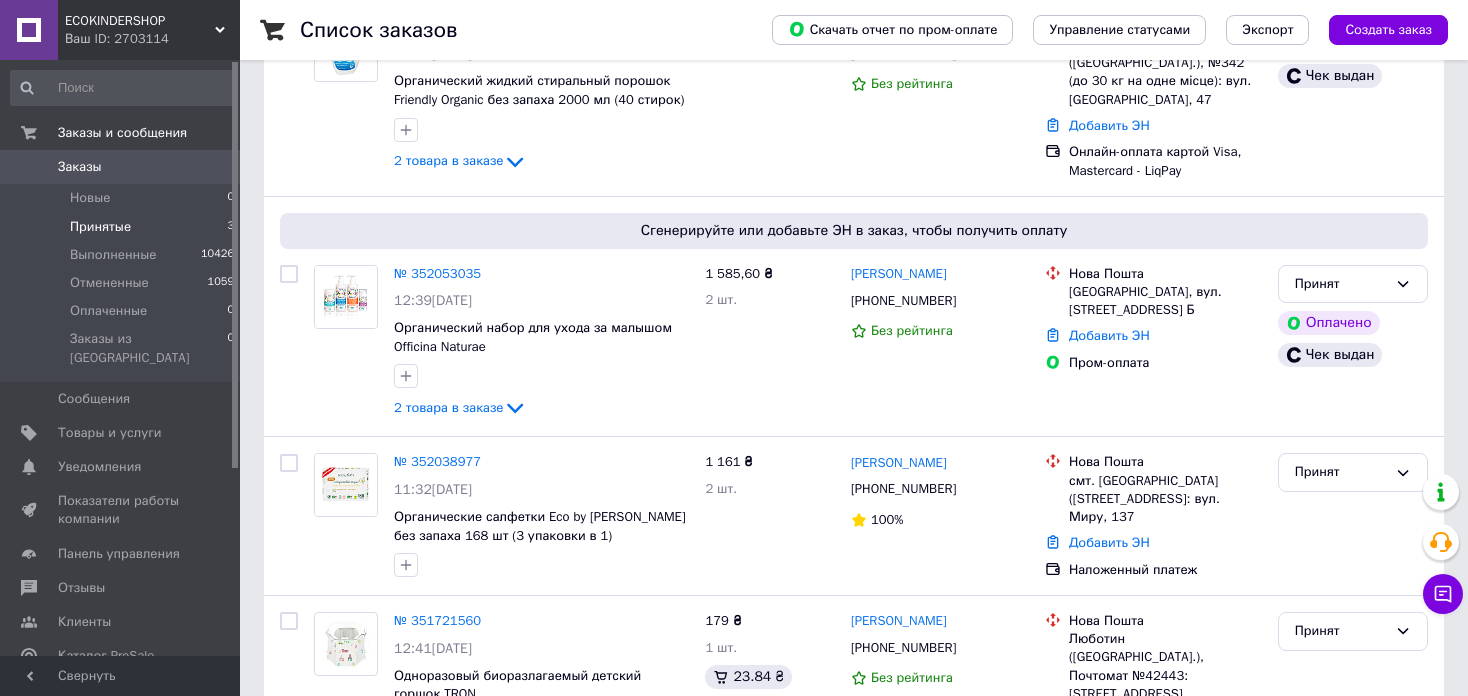 scroll, scrollTop: 100, scrollLeft: 0, axis: vertical 